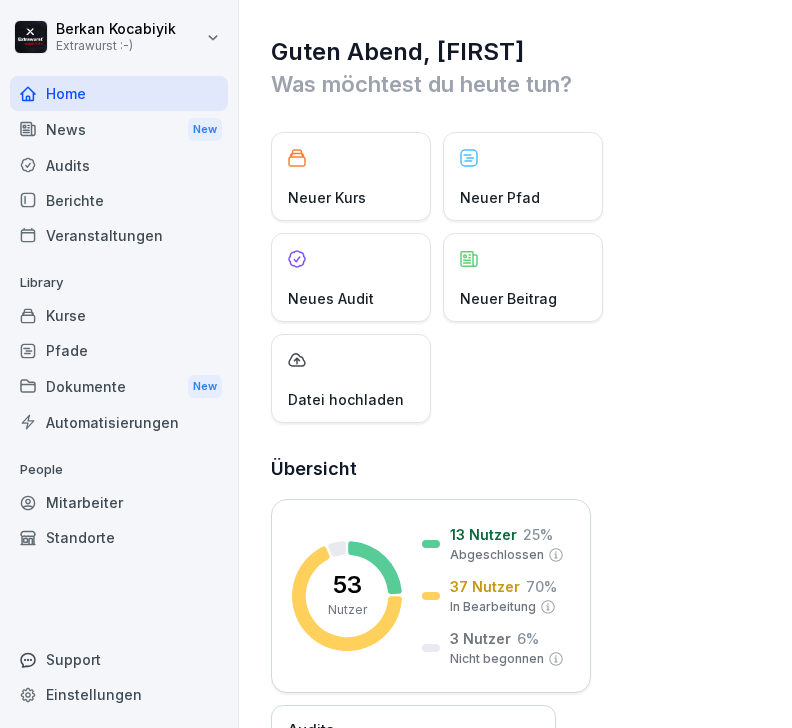 scroll, scrollTop: 0, scrollLeft: 0, axis: both 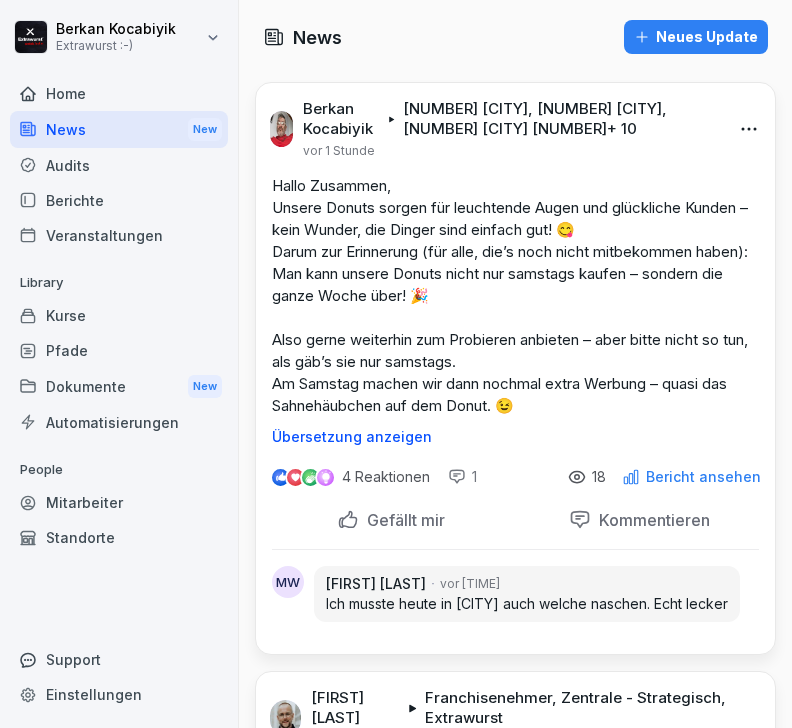 click on "Home" at bounding box center [119, 93] 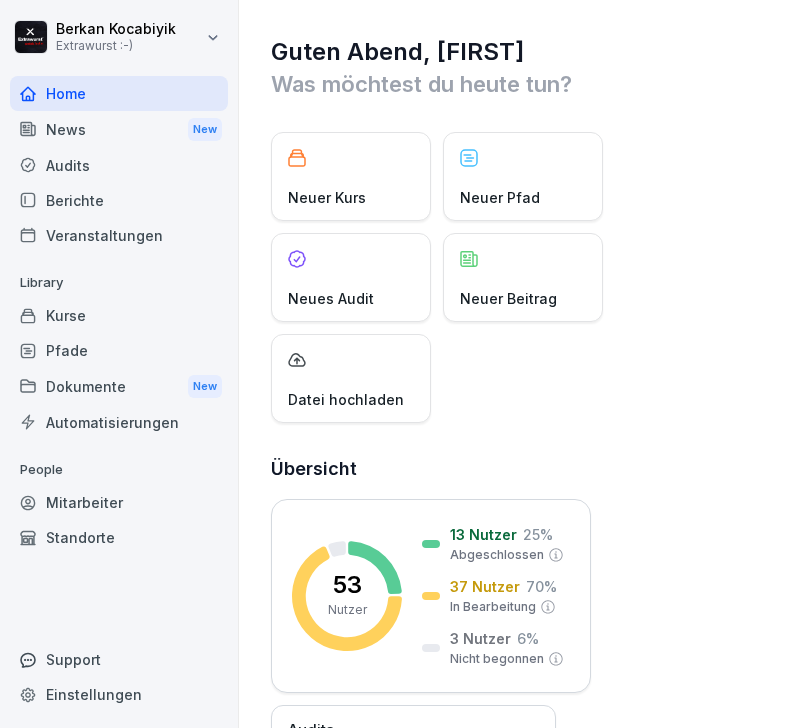 click on "News New" at bounding box center [119, 129] 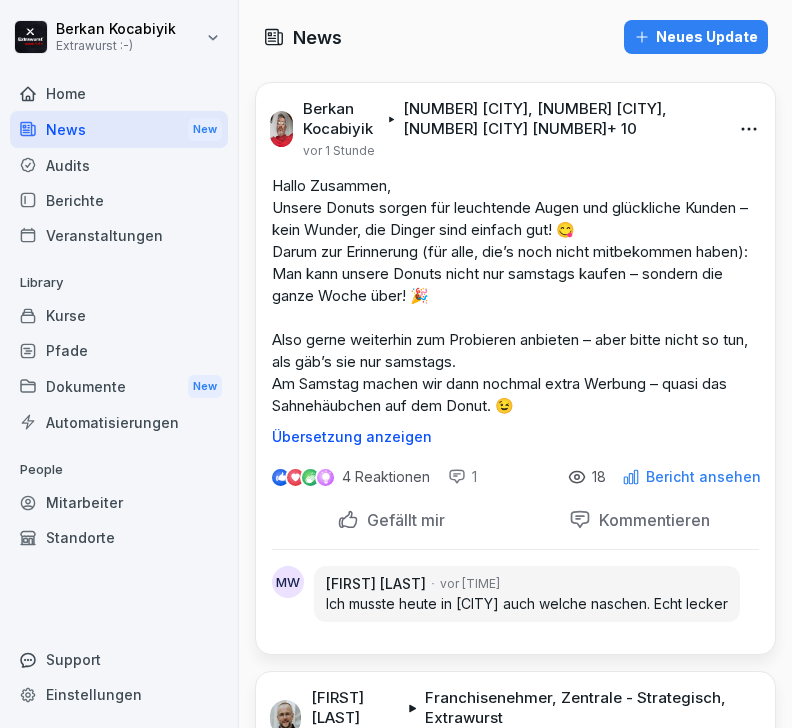 click at bounding box center [281, 129] 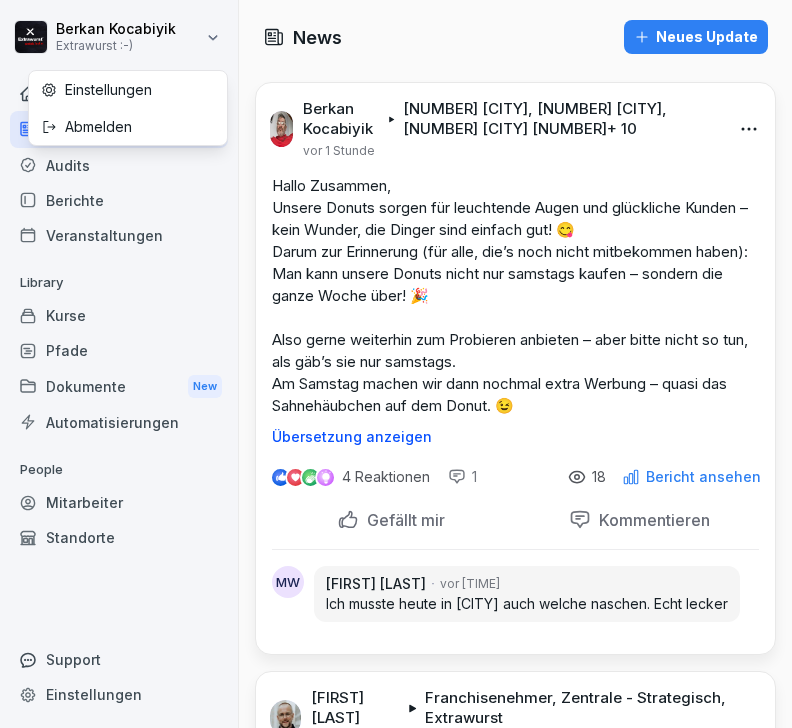scroll, scrollTop: 0, scrollLeft: 0, axis: both 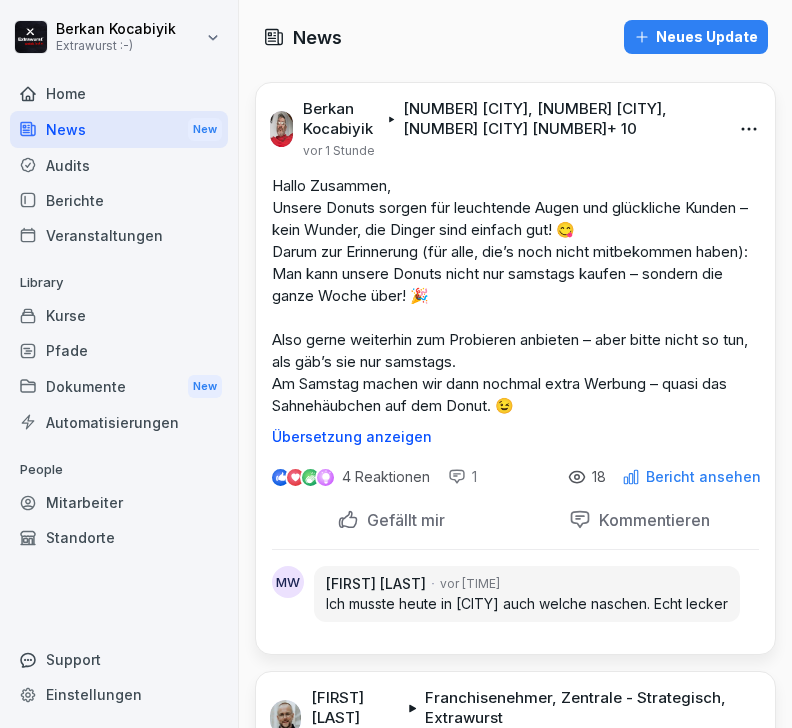 click on "Mitarbeiter" at bounding box center (119, 502) 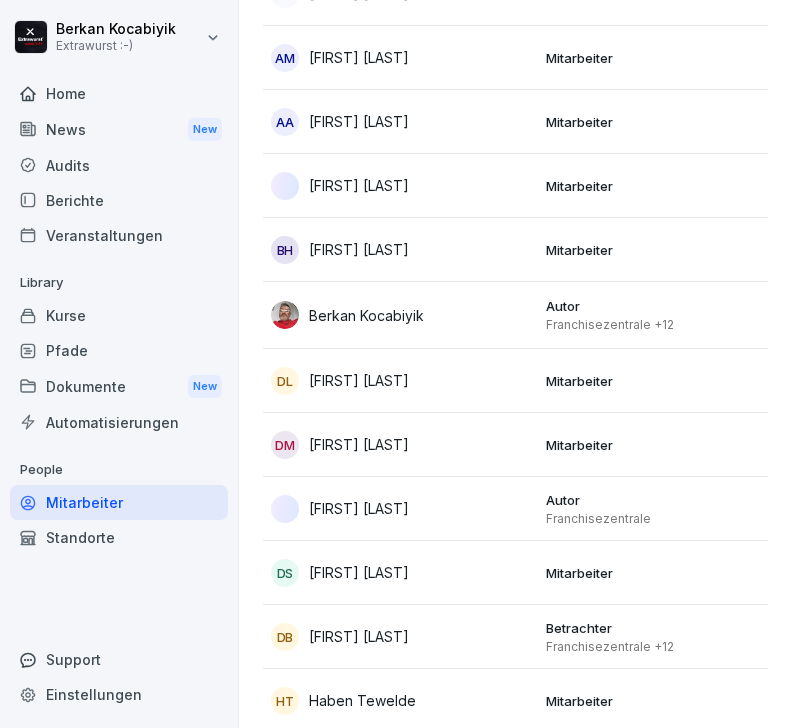 scroll, scrollTop: 514, scrollLeft: 0, axis: vertical 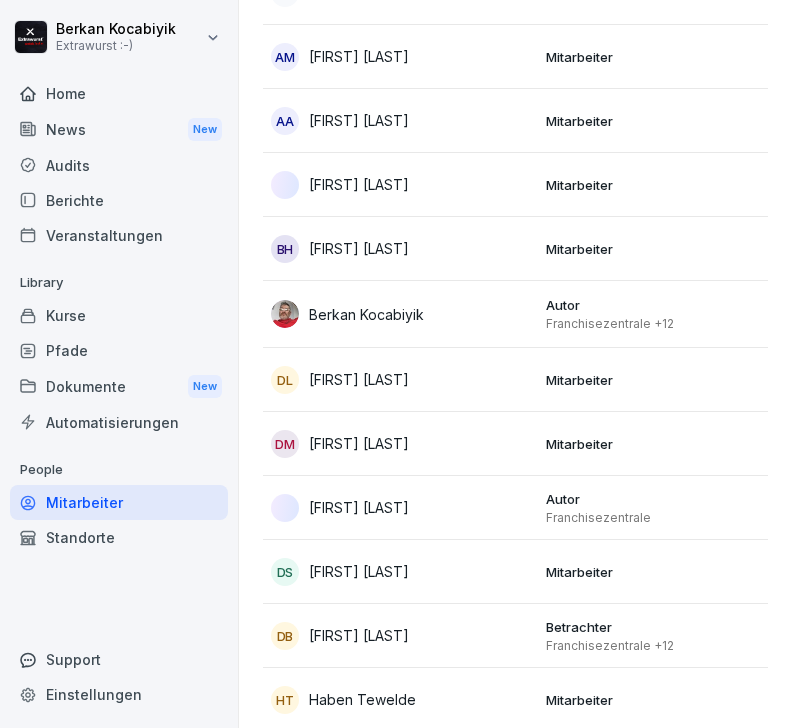 click at bounding box center [285, 314] 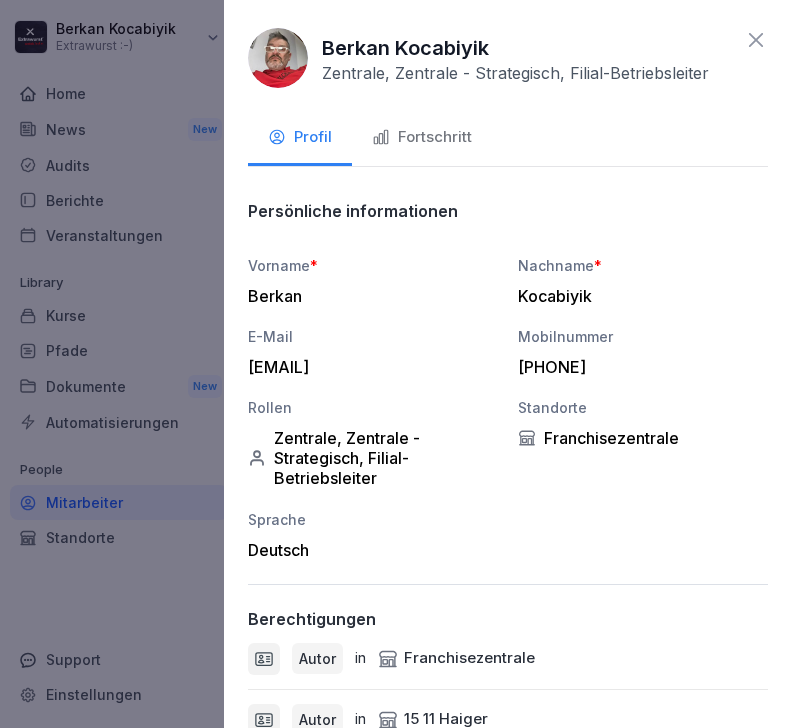 click on "Profil" at bounding box center [300, 137] 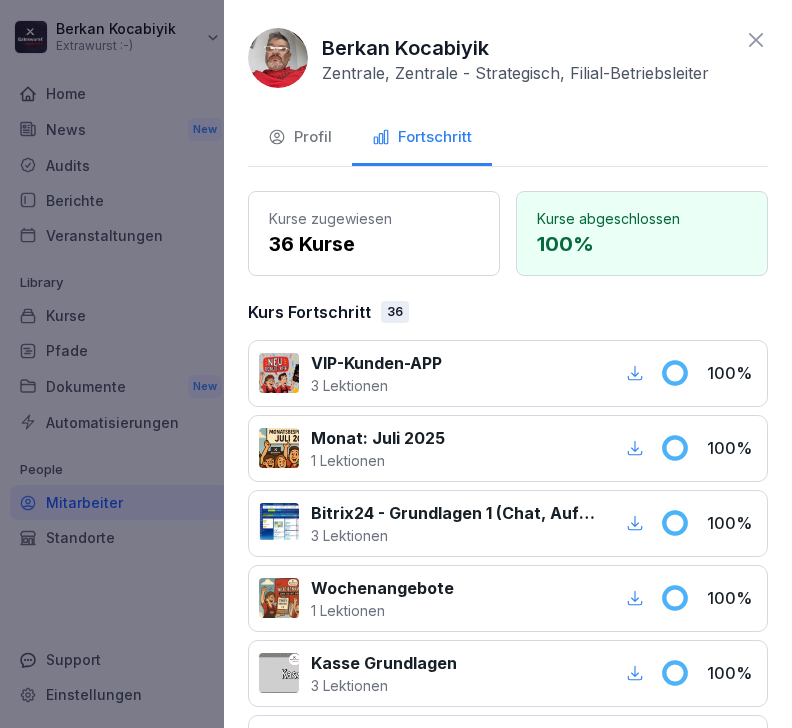 click on "Profil" at bounding box center (300, 137) 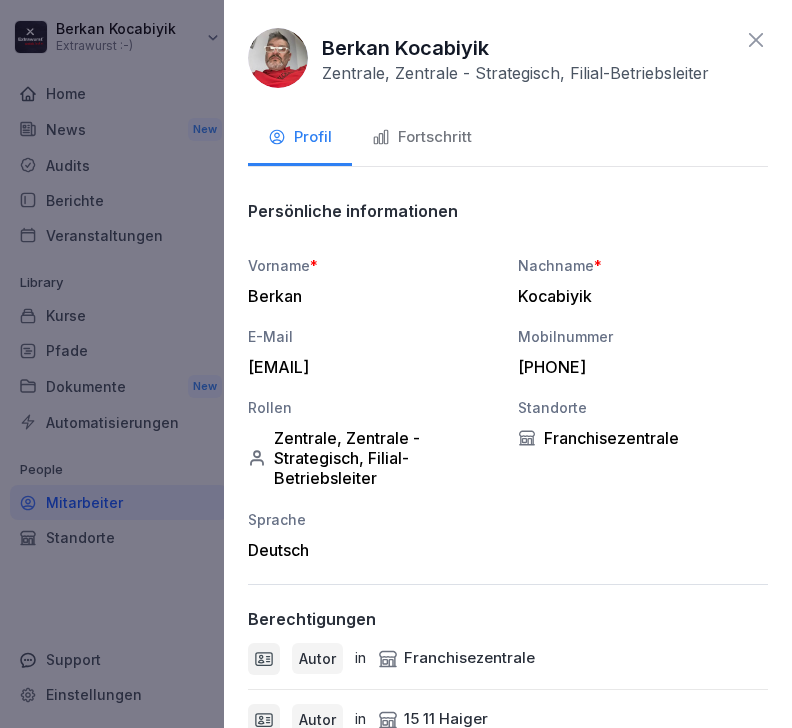 click at bounding box center (278, 58) 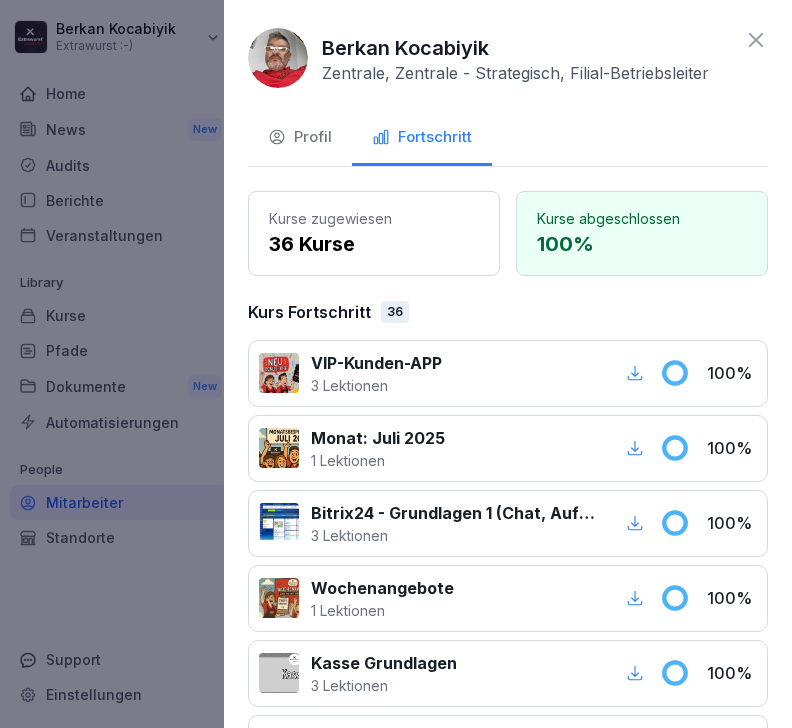 click at bounding box center [278, 58] 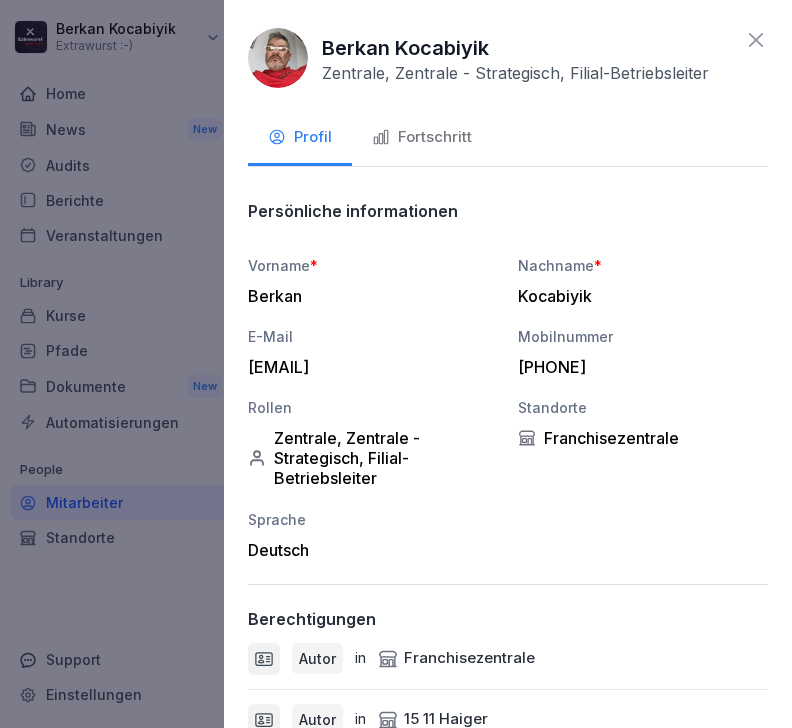 scroll, scrollTop: 0, scrollLeft: 0, axis: both 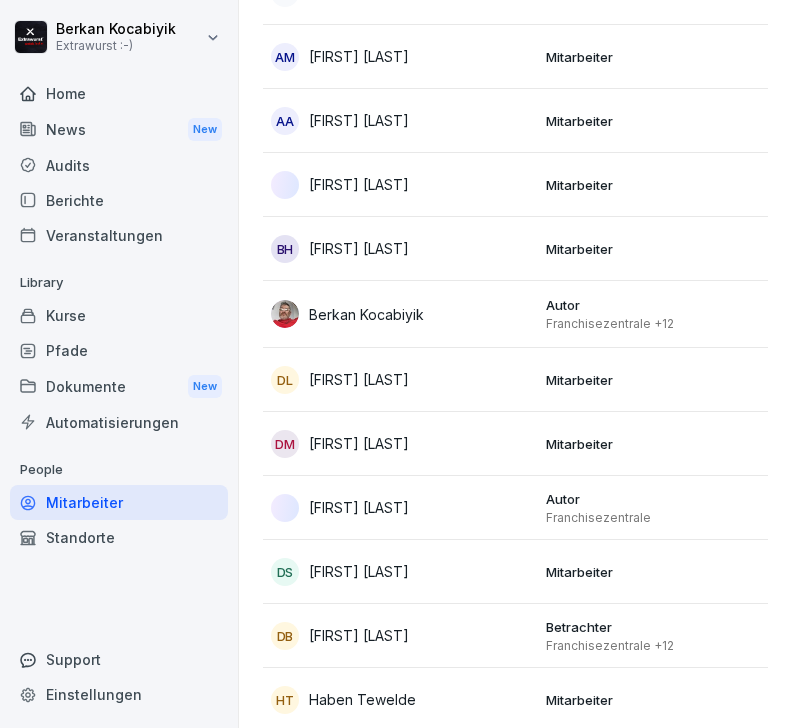 click on "Berkan Kocabiyik" at bounding box center (366, 314) 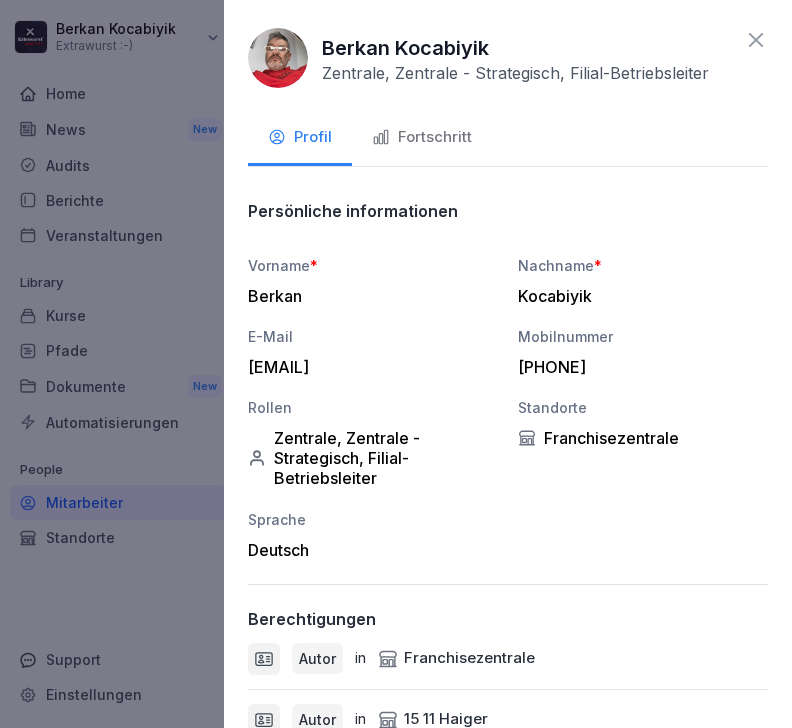 click on "Profil" at bounding box center [300, 139] 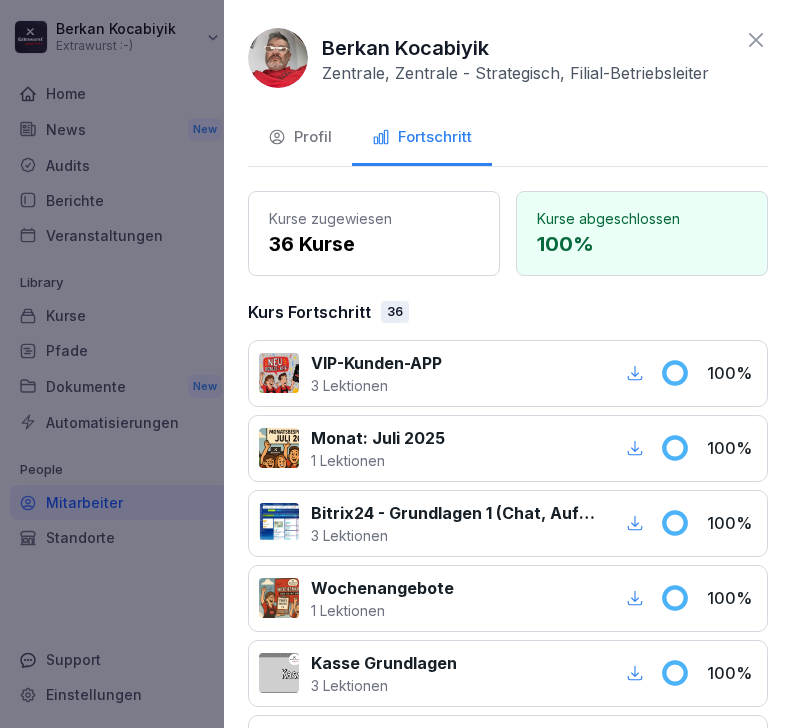 click on "Profil" at bounding box center (300, 137) 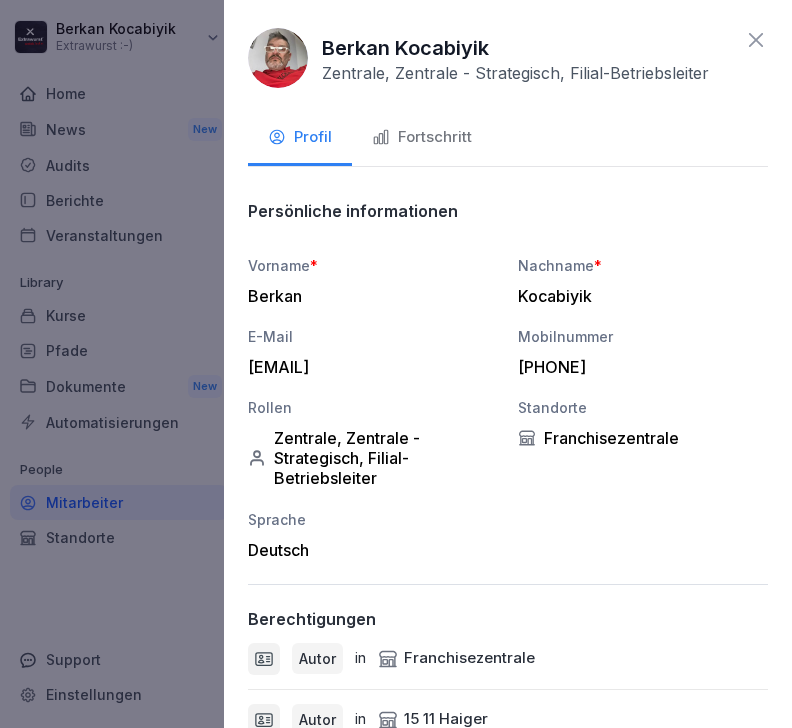 click at bounding box center (278, 58) 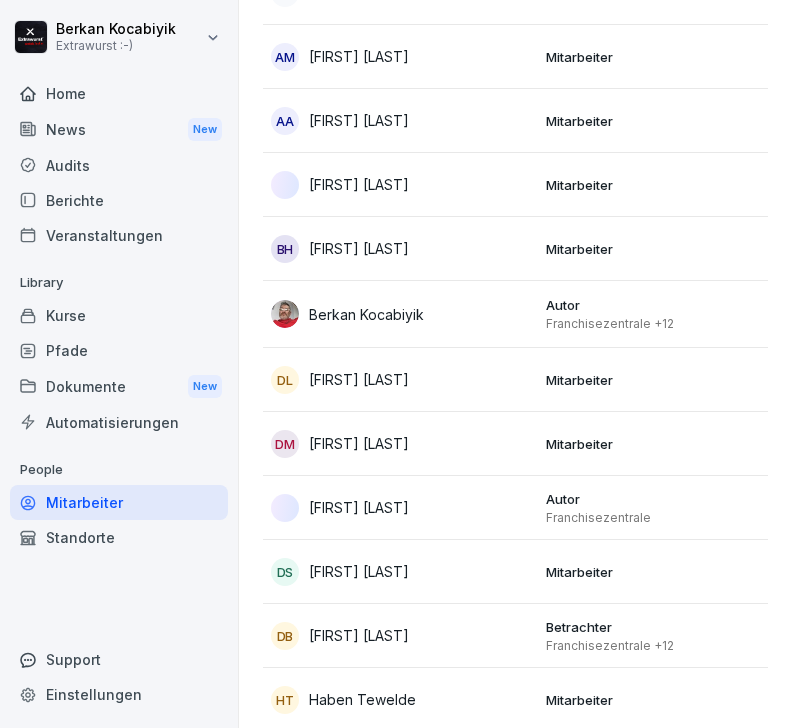 click on "Home" at bounding box center [119, 93] 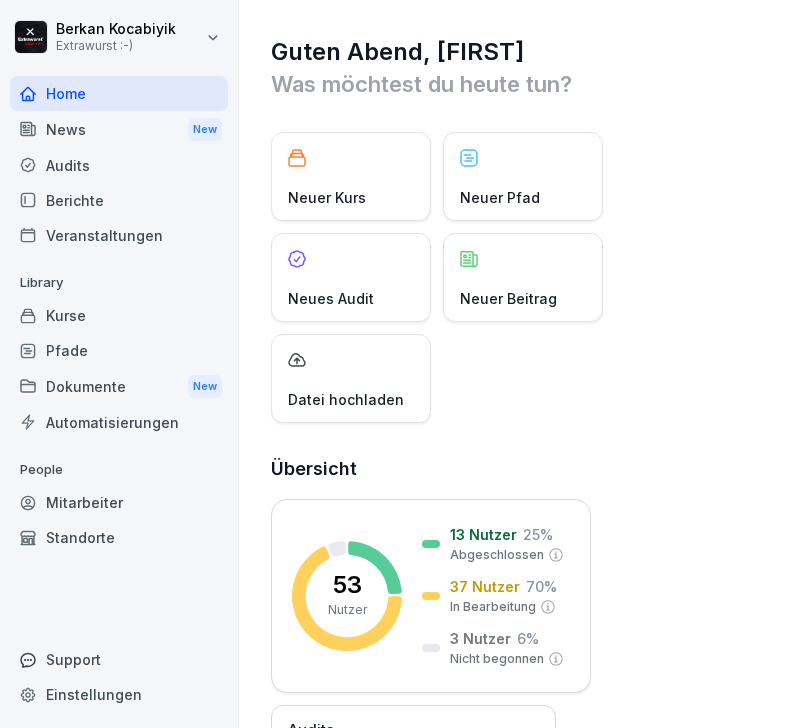 scroll, scrollTop: 0, scrollLeft: 0, axis: both 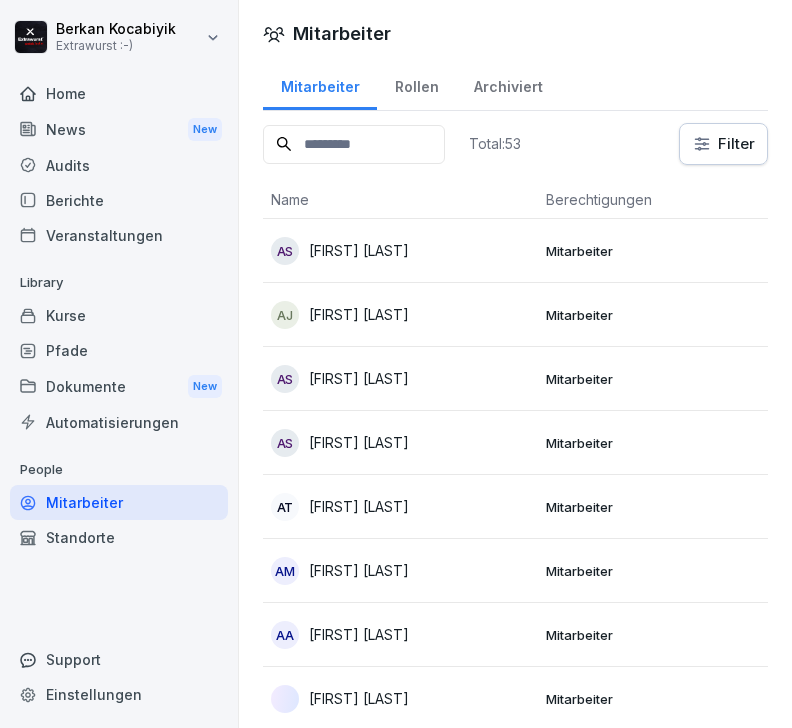 click on "Rollen" at bounding box center [416, 84] 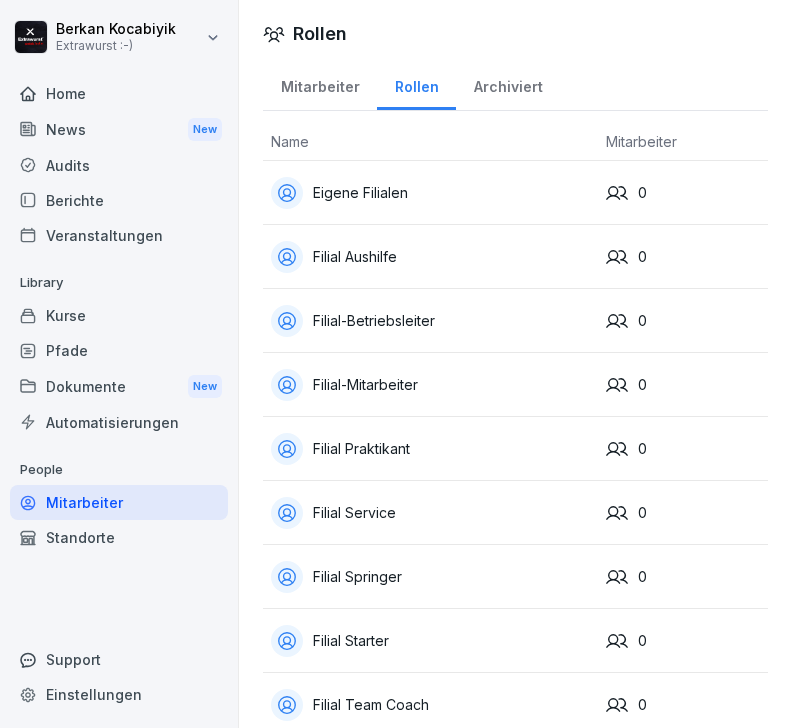 click on "Archiviert" at bounding box center (508, 84) 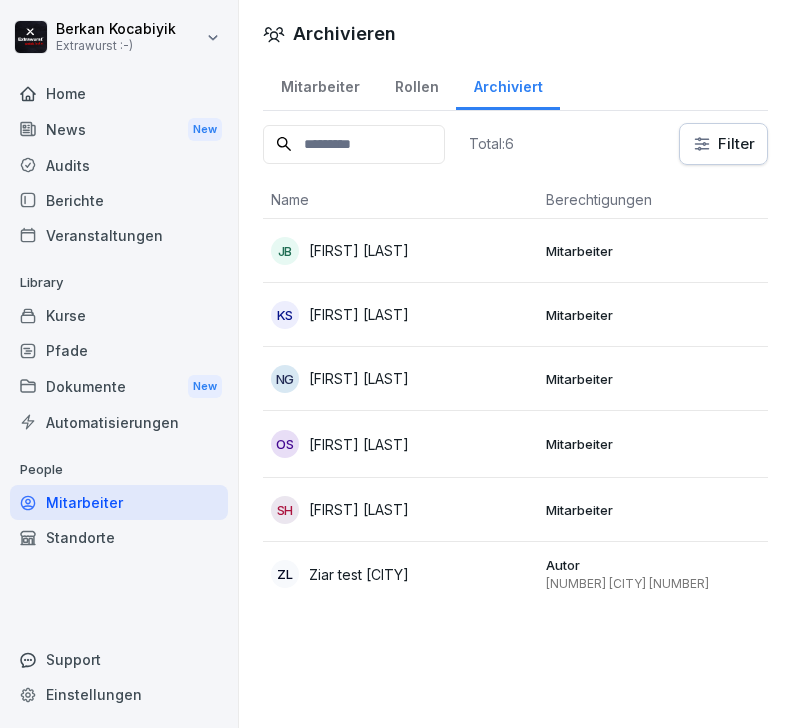 click on "Mitarbeiter" at bounding box center (320, 84) 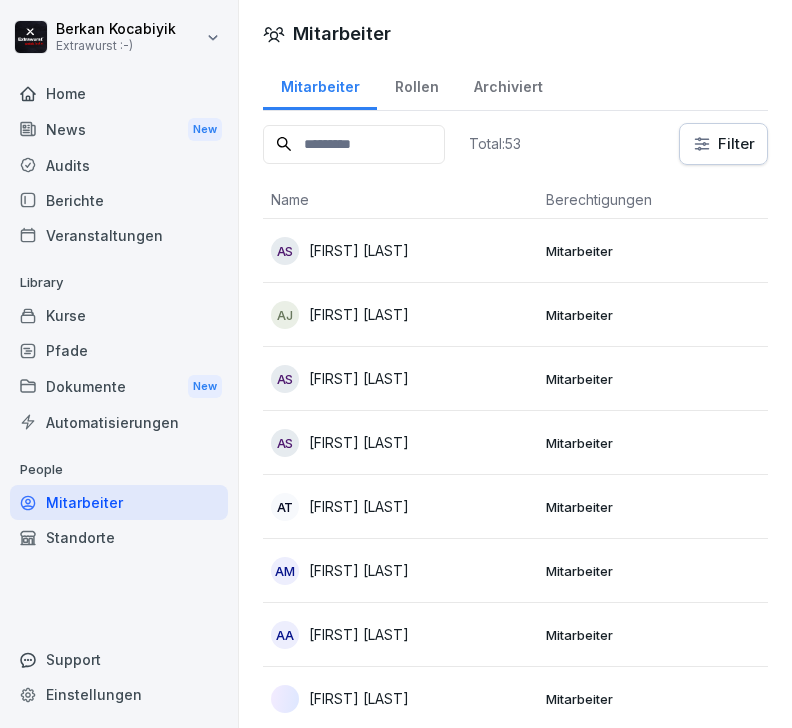 click 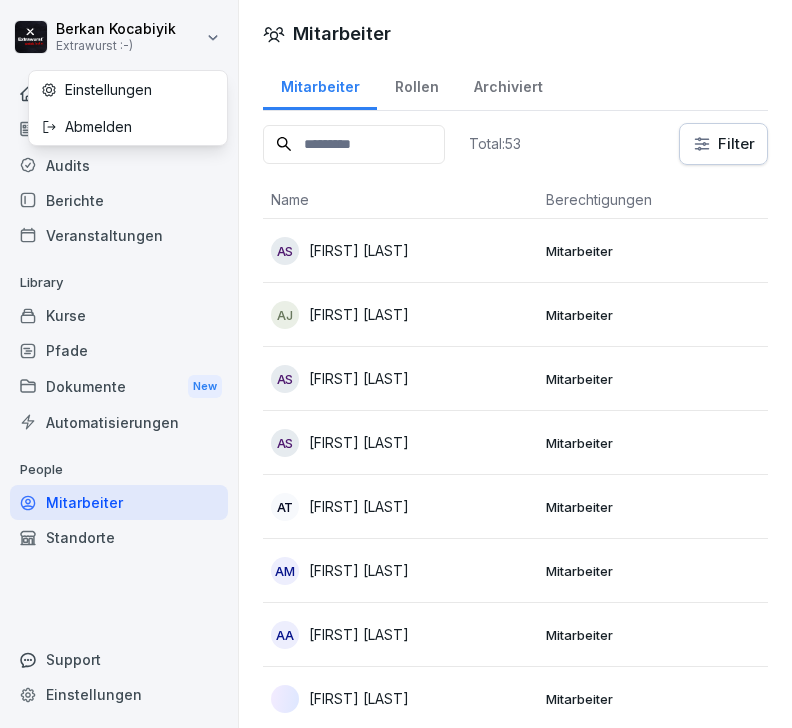 click on "Mitarbeiter AS [FIRST] [LAST] Mitarbeiter [NUMBER] [CITY] Filial-Mitarbeiter, Filial Service AJ [FIRST] [LAST] Mitarbeiter [NUMBER] [CITY] Filial-Mitarbeiter, Filial Service AS [FIRST] [LAST] Mitarbeiter [NUMBER] [CITY] Filial-Mitarbeiter, Filial Service AS [FIRST] [LAST] Mitarbeiter [NUMBER] [CITY] Filial-Mitarbeiter, Filial Service AT [FIRST] [LAST] Mitarbeiter [NUMBER] [CITY] Filial-Mitarbeiter, Filial Service AM [FIRST] [LAST] Mitarbeiter [NUMBER] Filial Aushilfe AA [FIRST] [LAST] Mitarbeiter [NUMBER] Filial Springer Ayda [LAST] [LAST] Mitarbeiter [NUMBER] [CITY], [NUMBER] [CITY] BH [FIRST] [LAST] Mitarbeiter [NUMBER] [CITY] Filial Service [FIRST] [LAST] Autor Franchisezentrale   +12 Franchisezentrale DL DM Autor" at bounding box center [396, 364] 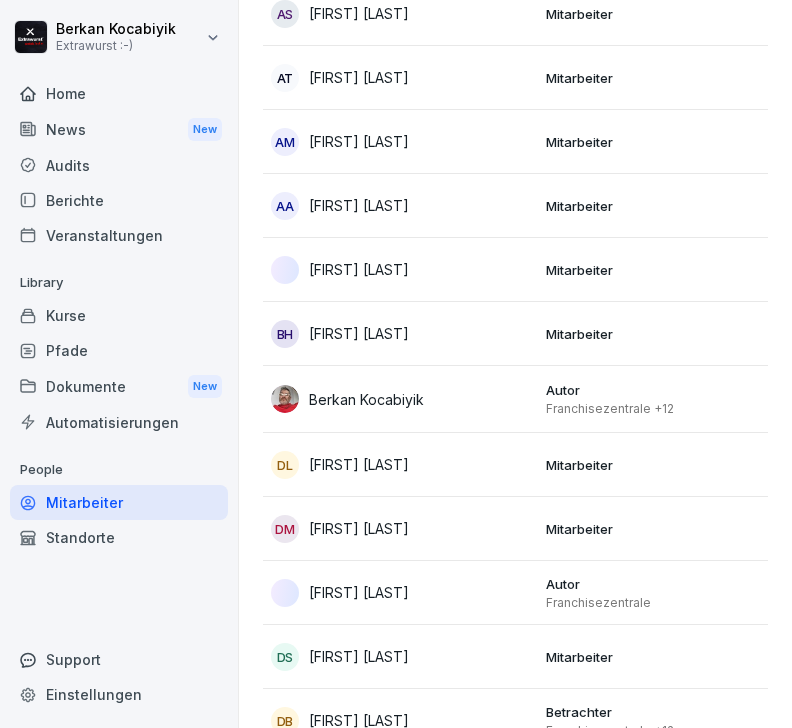 scroll, scrollTop: 555, scrollLeft: 0, axis: vertical 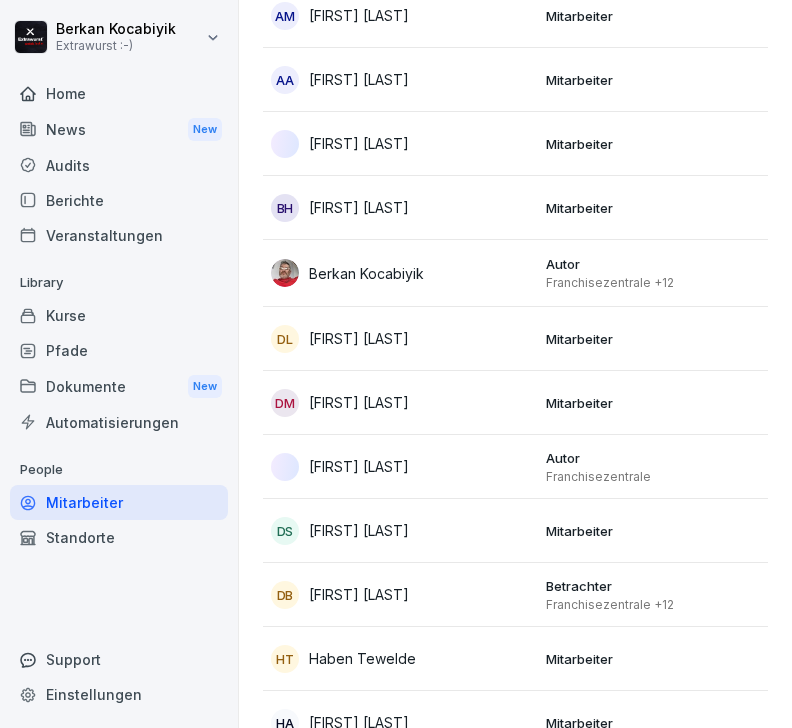 click on "[FIRST] [LAST]" at bounding box center (400, 467) 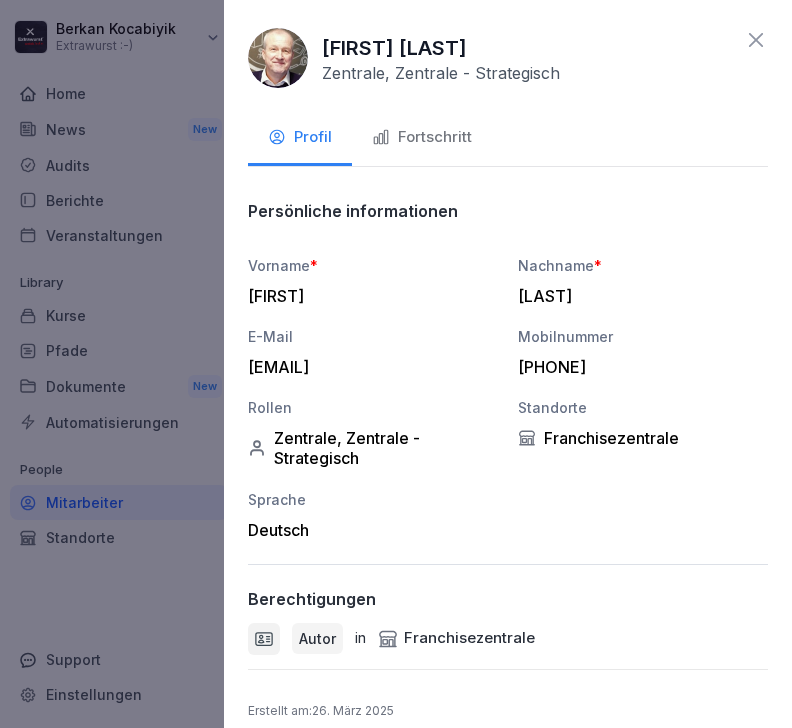 click on "Vorname  * [FIRST]" at bounding box center (373, 280) 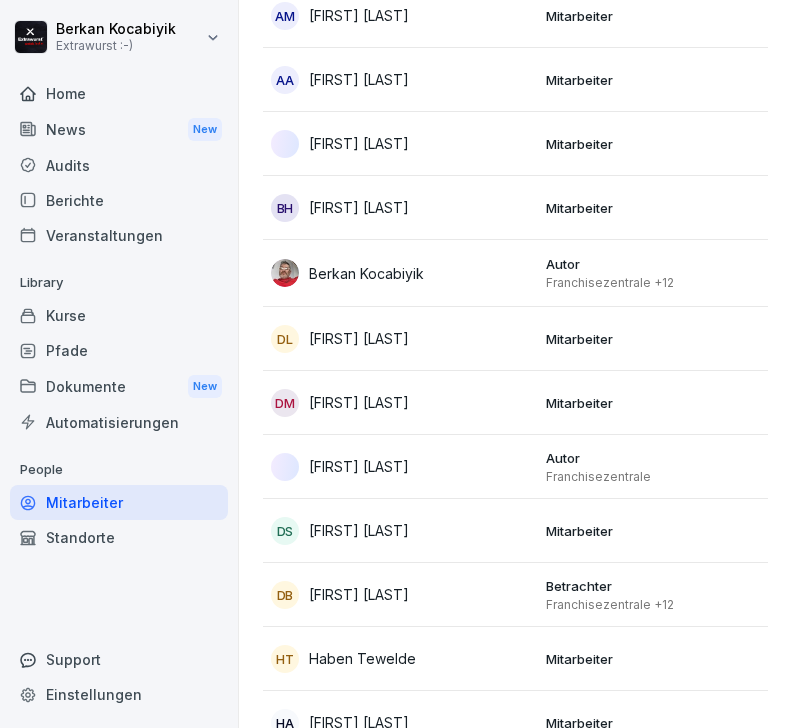 click on "Berkan Kocabiyik" at bounding box center (366, 273) 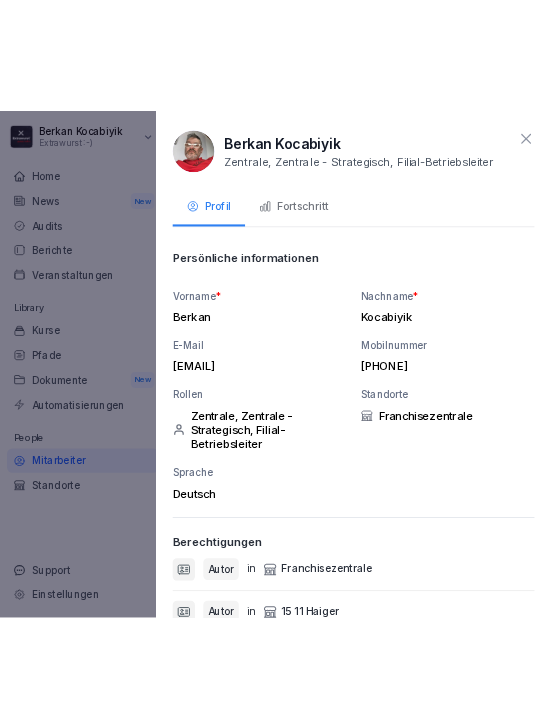 scroll, scrollTop: 0, scrollLeft: 0, axis: both 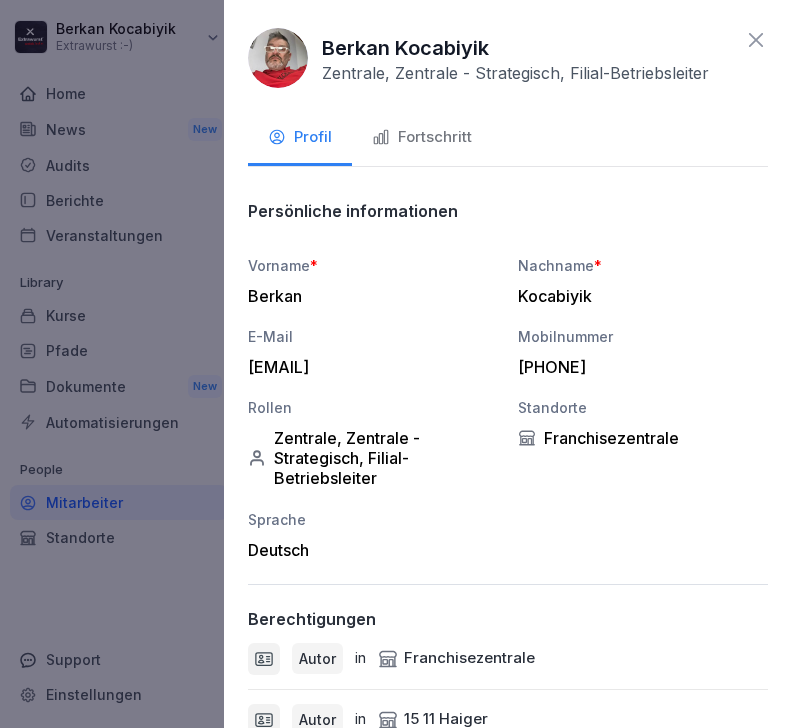 click at bounding box center [278, 58] 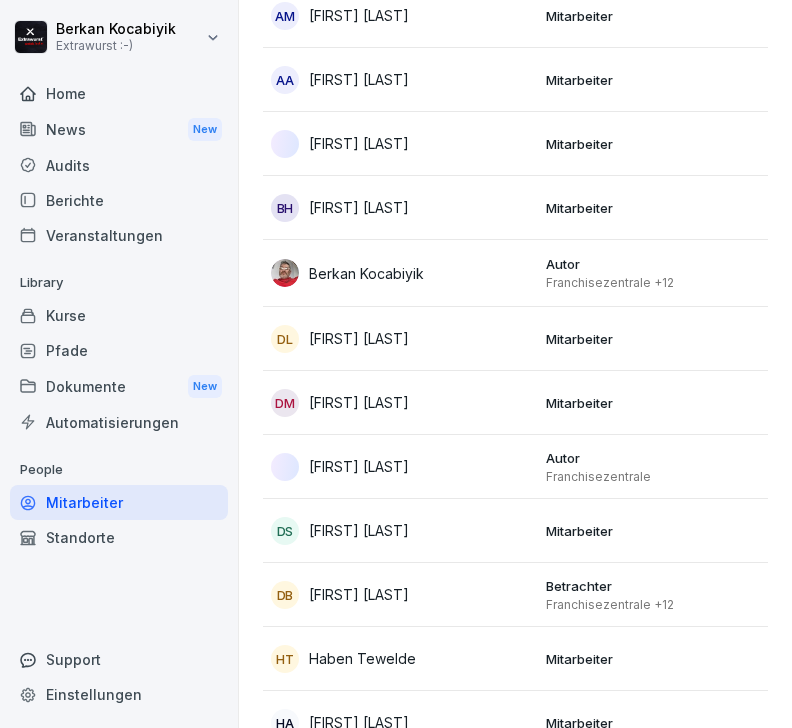 click on "Berkan Kocabiyik" at bounding box center (366, 273) 